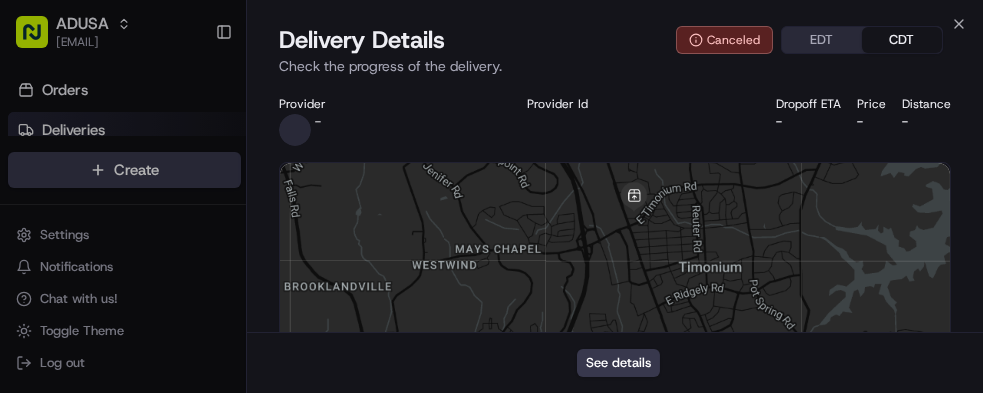 scroll, scrollTop: 0, scrollLeft: 0, axis: both 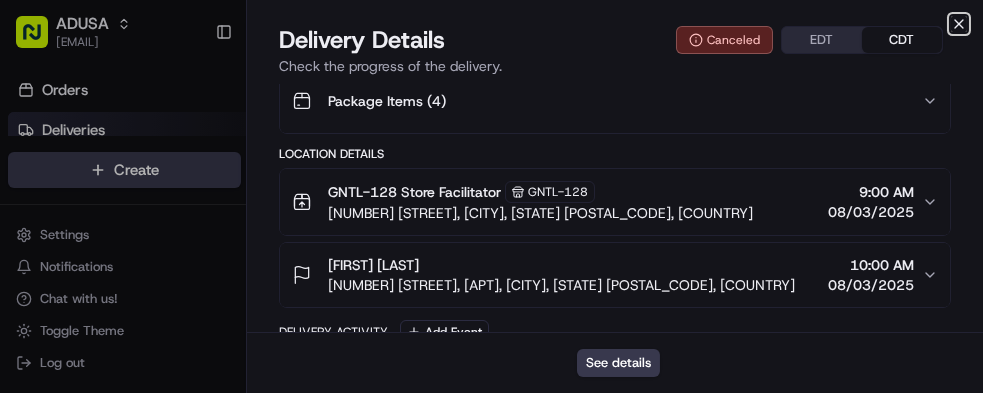 click 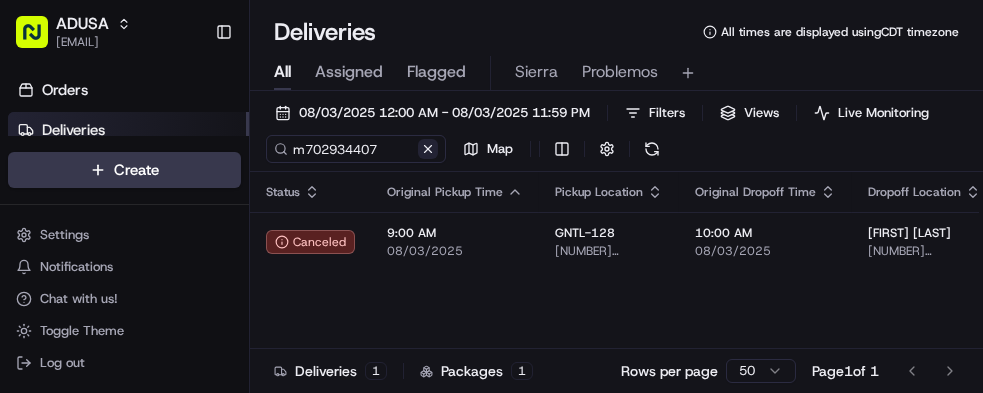 click at bounding box center (428, 149) 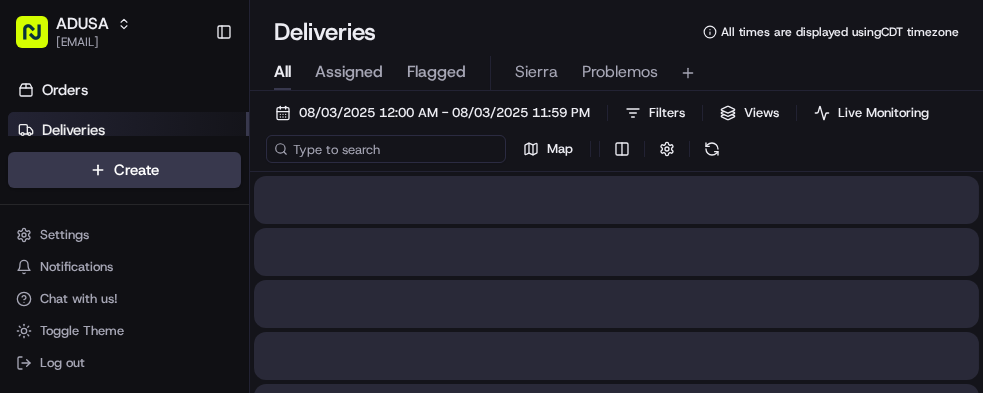 click at bounding box center [386, 149] 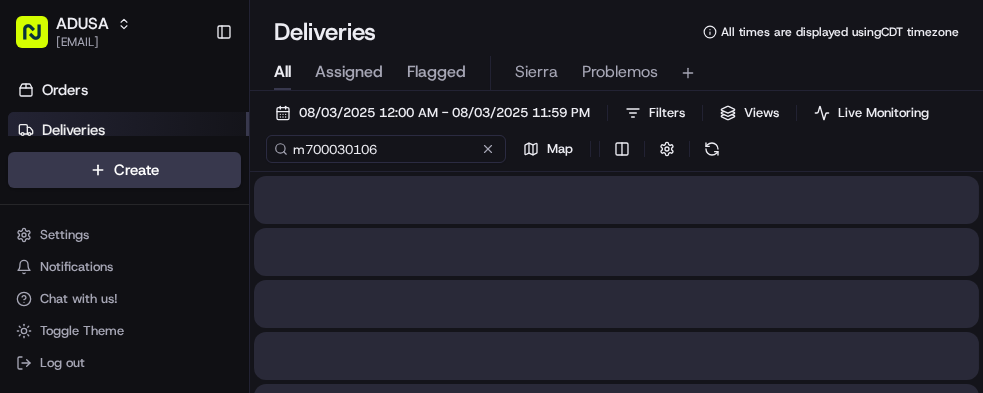 type on "m700030106" 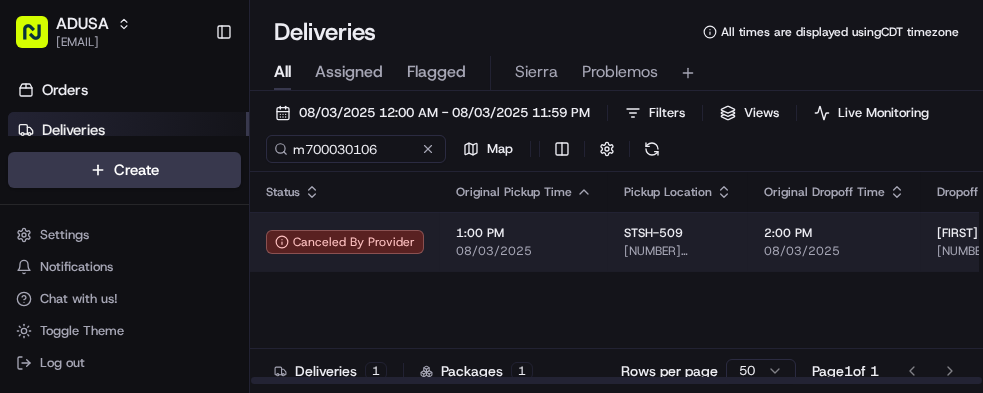 click on "08/03/2025" at bounding box center (524, 251) 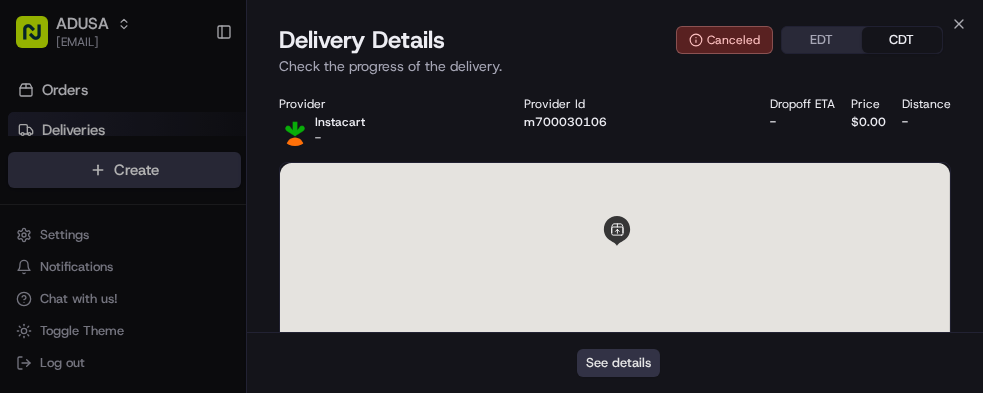 click on "See details" at bounding box center (618, 363) 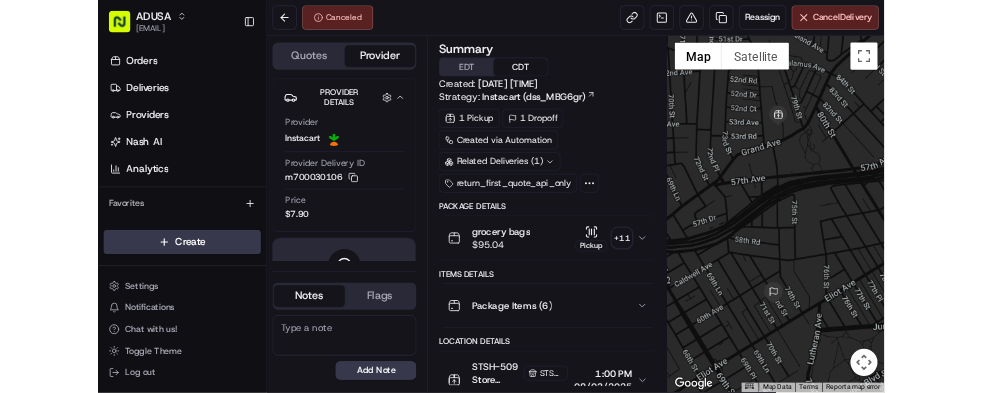 scroll, scrollTop: 0, scrollLeft: 0, axis: both 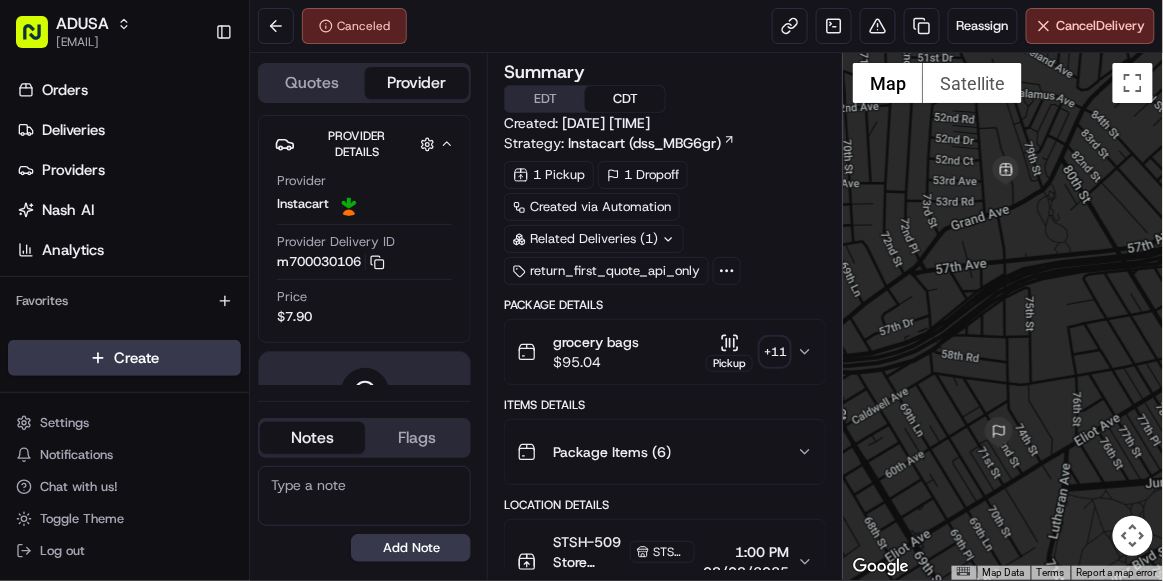 click at bounding box center [364, 496] 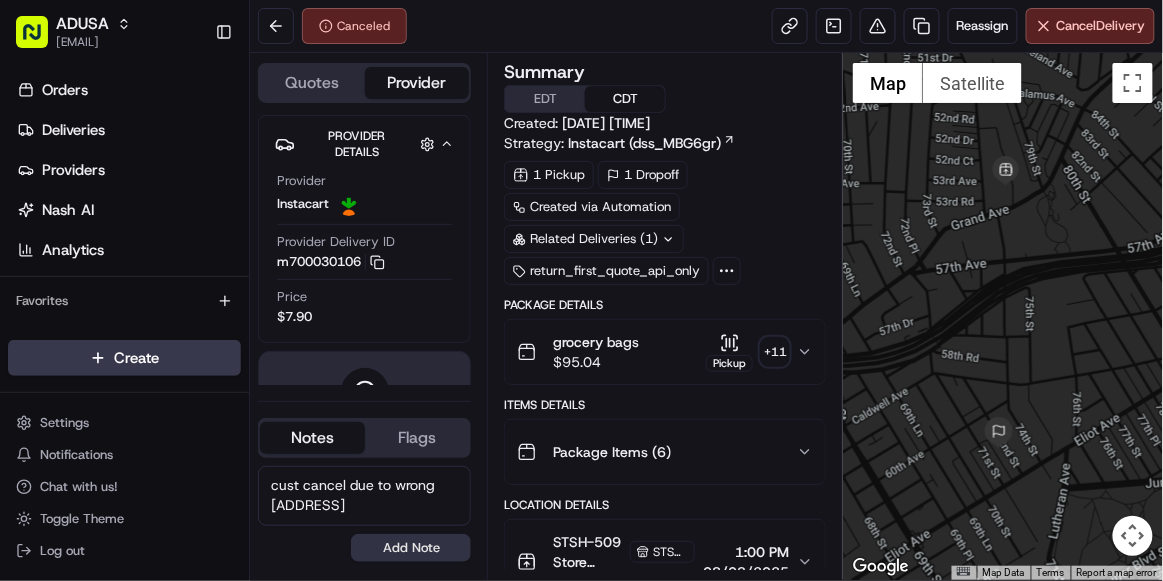 type on "cust cancel due to wrong [ADDRESS]" 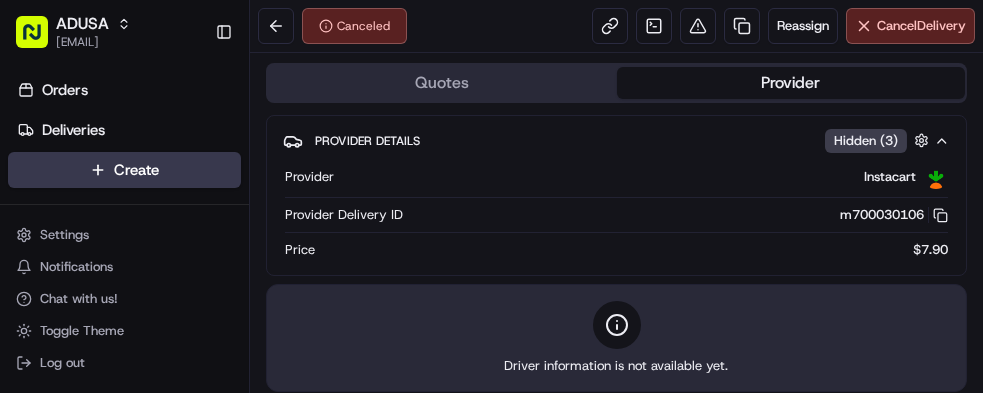 scroll, scrollTop: 0, scrollLeft: 0, axis: both 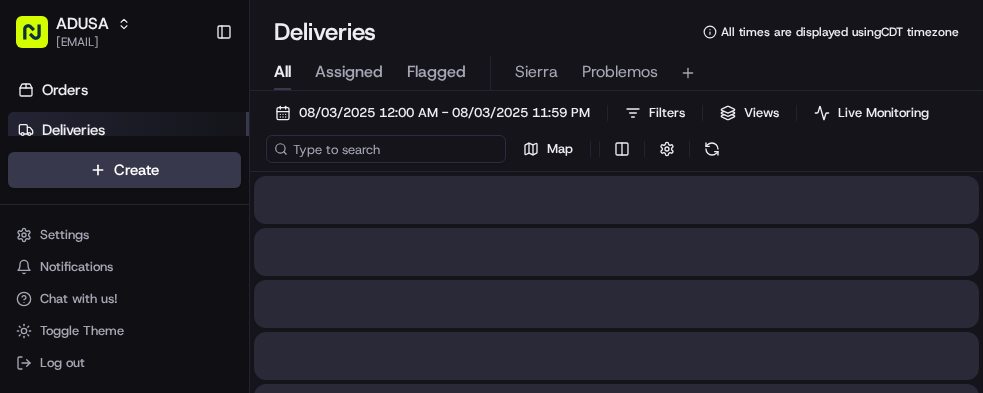 click at bounding box center (386, 149) 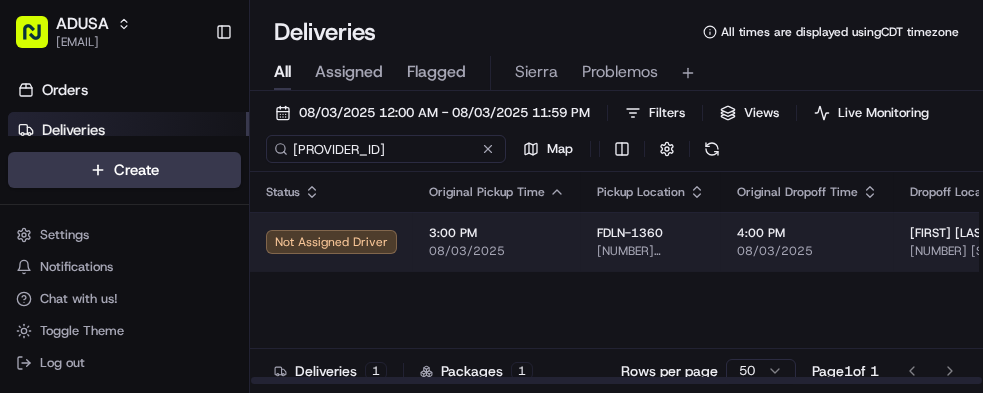 type on "[PROVIDER_ID]" 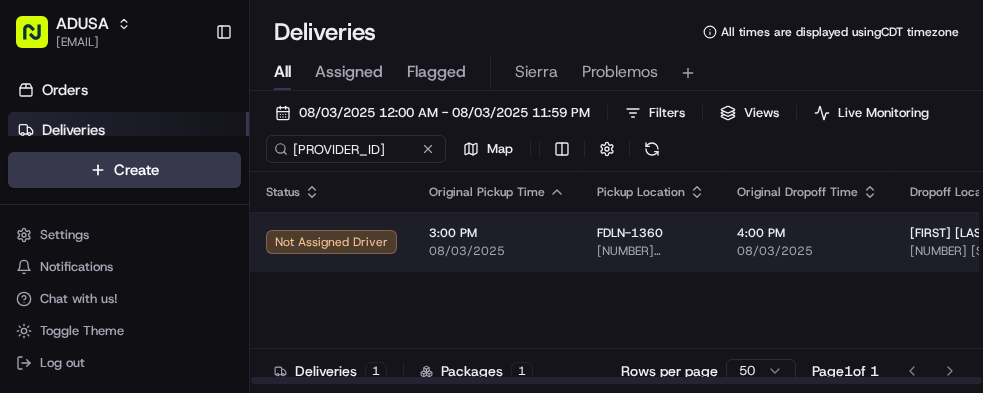 click on "08/03/2025" at bounding box center [497, 251] 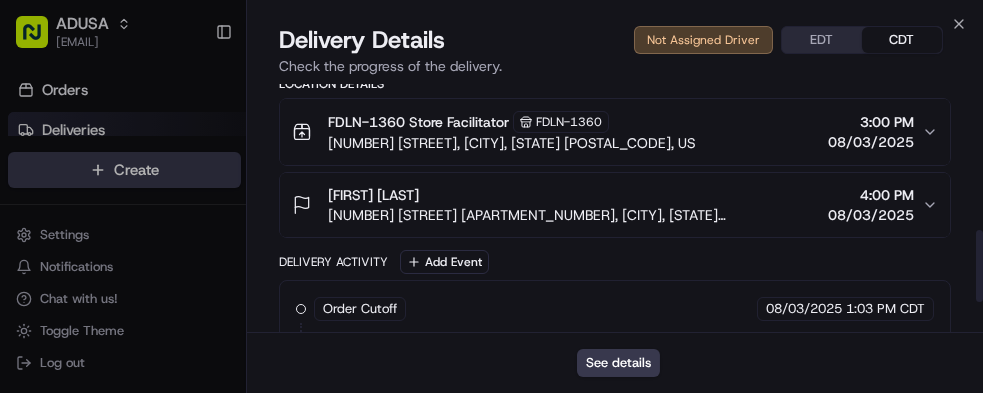scroll, scrollTop: 500, scrollLeft: 0, axis: vertical 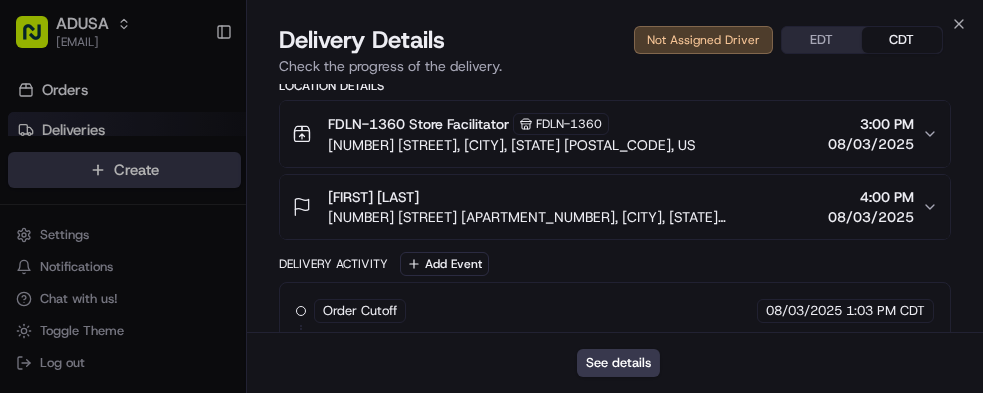 click on "Provider Instacart - Provider Id [PROVIDER_ID] Dropoff ETA - Price $7.90 Distance - ← Move left → Move right ↑ Move up ↓ Move down + Zoom in - Zoom out Home Jump left by 75% End Jump right by 75% Page Up Jump up by 75% Page Down Jump down by 75% Keyboard shortcuts Map Data Map data ©2025 Google Map data ©2025 Google 5 km  Click to toggle between metric and imperial units Terms Report a map error Package Details grocery bags $ 295.54 Location Details FDLN-1360 Store Facilitator FDLN-1360 [NUMBER] [STREET], [CITY], [STATE] [POSTAL_CODE], US [TIME] [DATE]  [FIRST] [LAST] [NUMBER] [STREET] [APARTMENT_NUMBER], [CITY], [STATE] [POSTAL_CODE], USA [TIME] [DATE] Delivery Activity Add Event Order Cutoff Food Lion [DATE] [TIME] [TIMEZONE] Created (Sent To Provider) Instacart [DATE] [TIME] [TIMEZONE] Not Assigned Driver Instacart [DATE] [TIME] [TIMEZONE]" at bounding box center [615, 16] 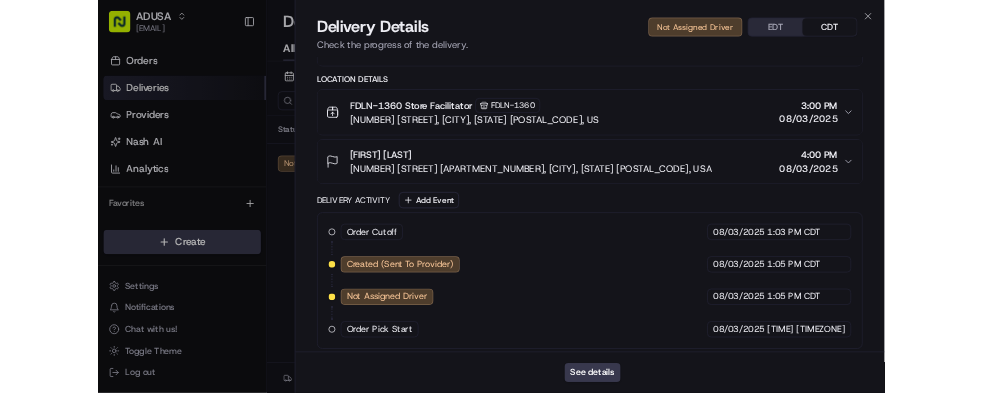 scroll, scrollTop: 609, scrollLeft: 0, axis: vertical 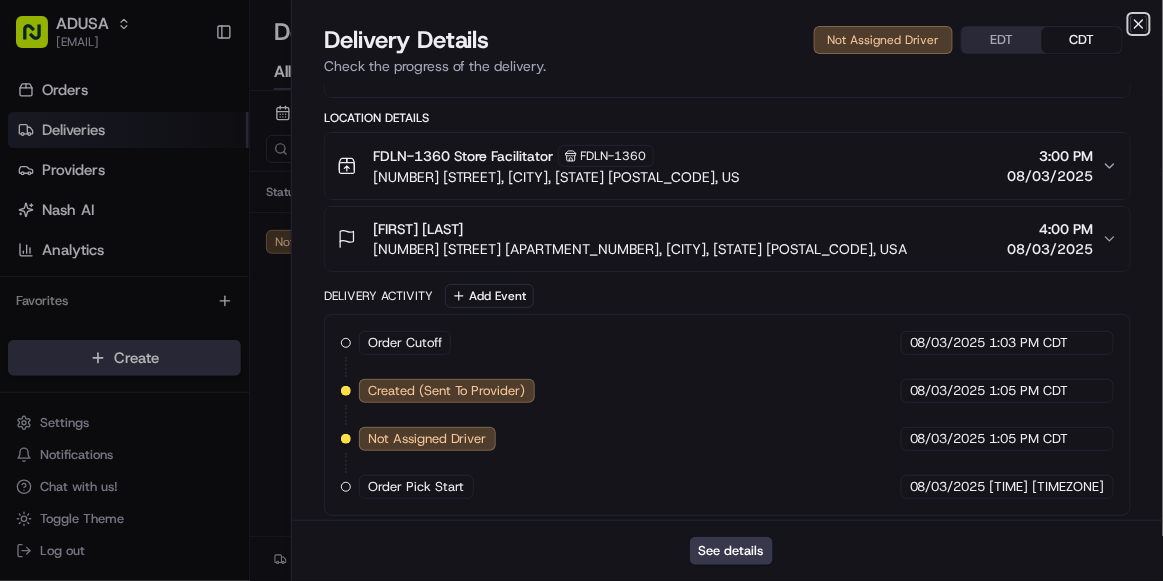 click 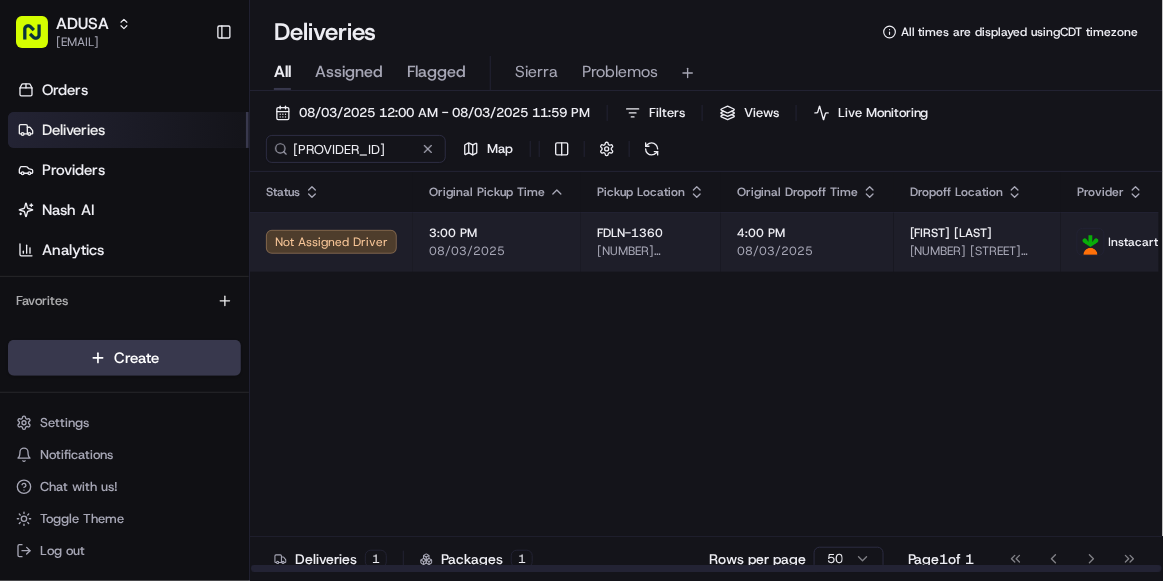 click on "4:00 PM" at bounding box center (807, 233) 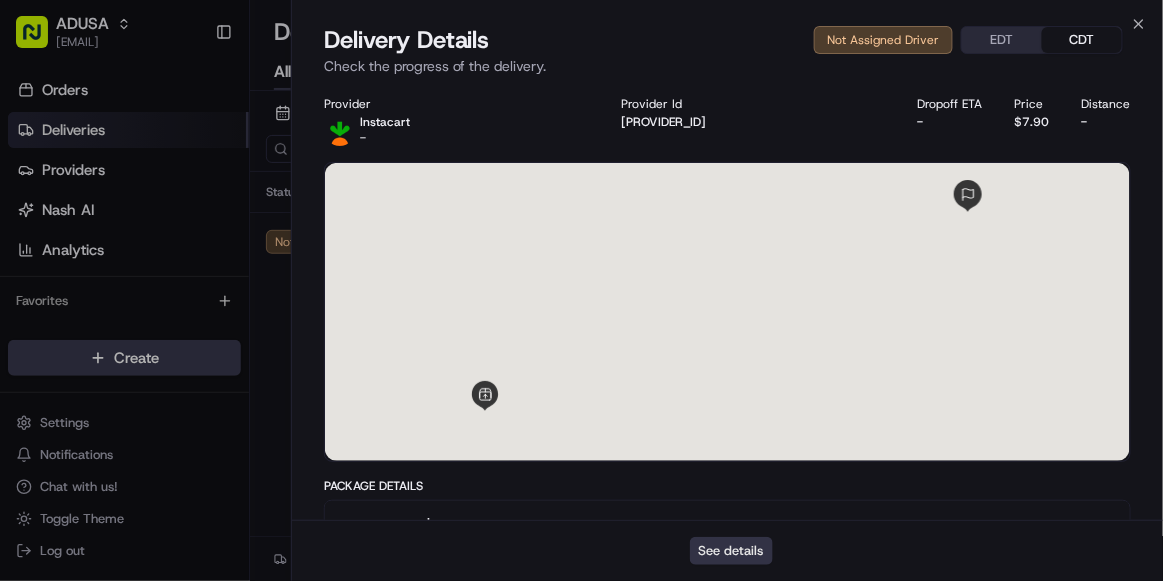 click on "See details" at bounding box center [731, 551] 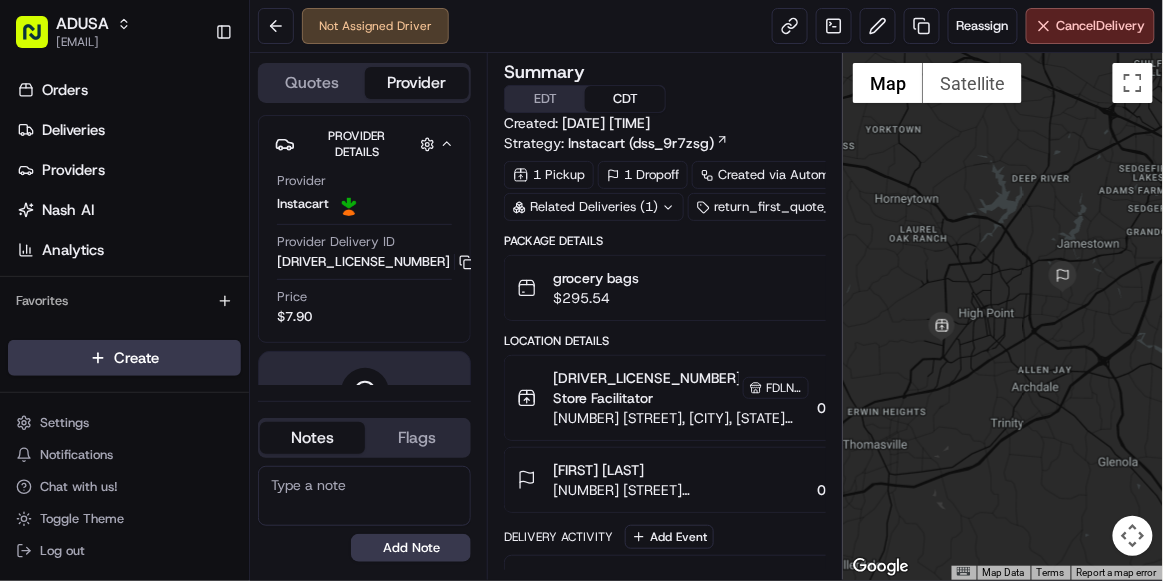 scroll, scrollTop: 0, scrollLeft: 0, axis: both 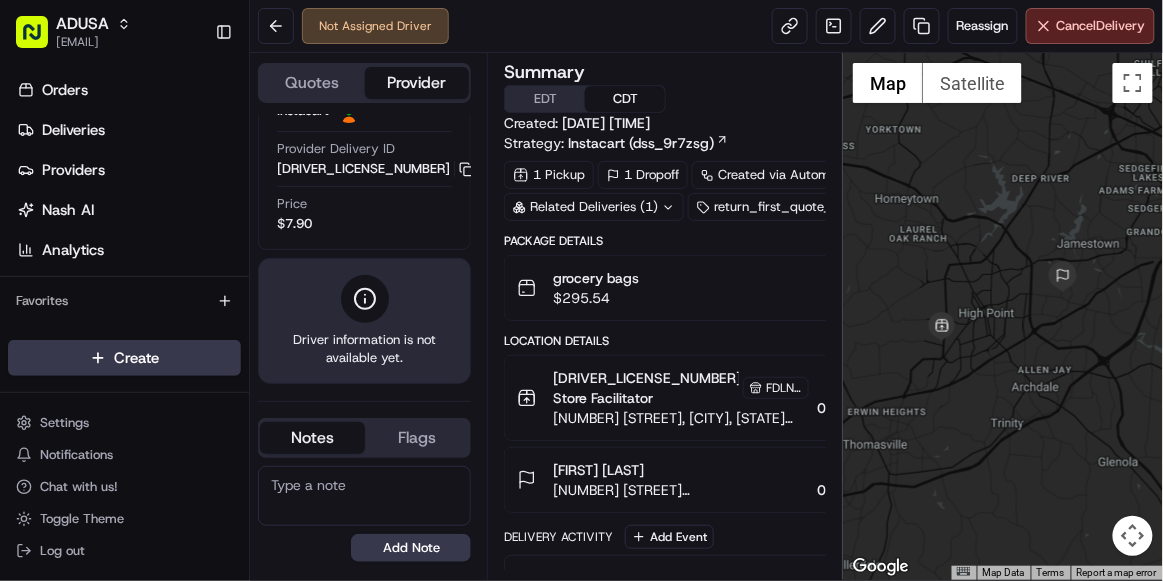 click at bounding box center (364, 496) 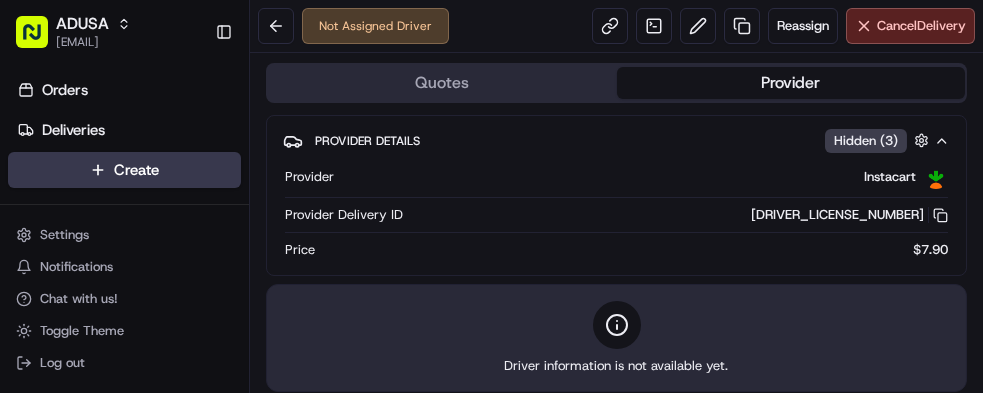 scroll, scrollTop: 0, scrollLeft: 0, axis: both 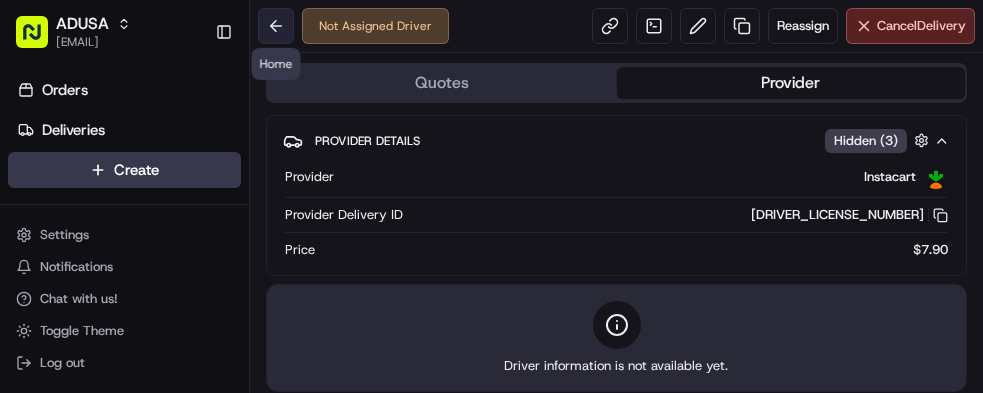 click at bounding box center [276, 26] 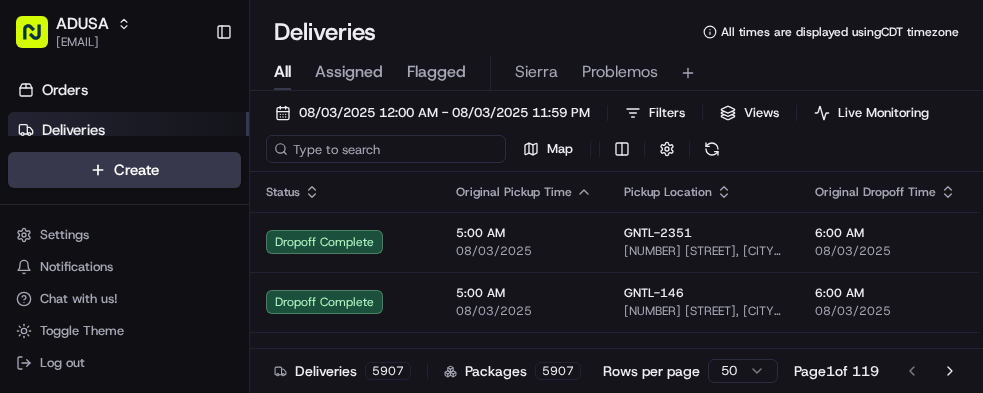 click at bounding box center (386, 149) 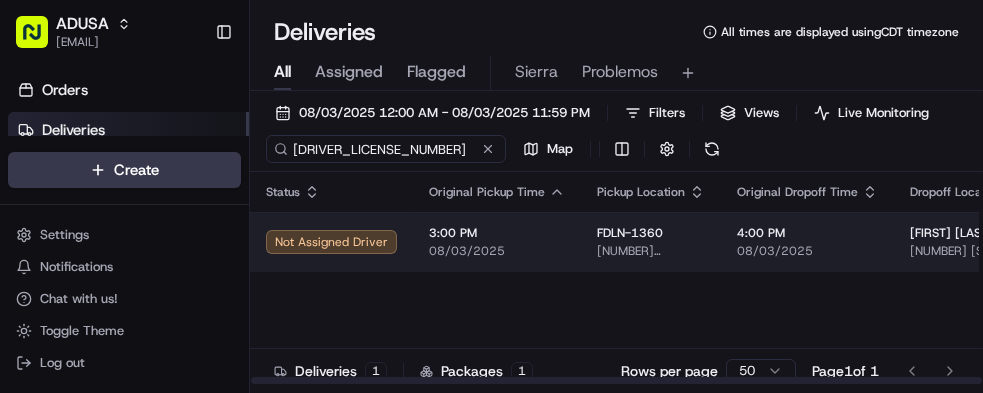 type on "m703880132" 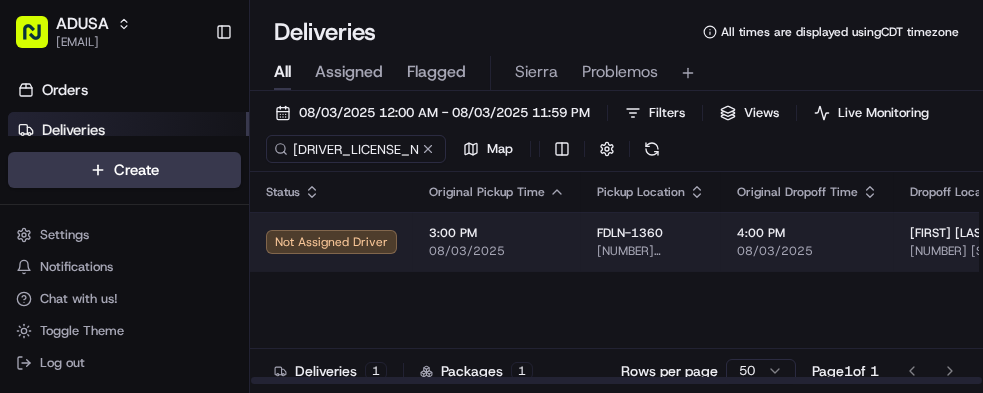 click on "3:00 PM 08/03/2025" at bounding box center [497, 242] 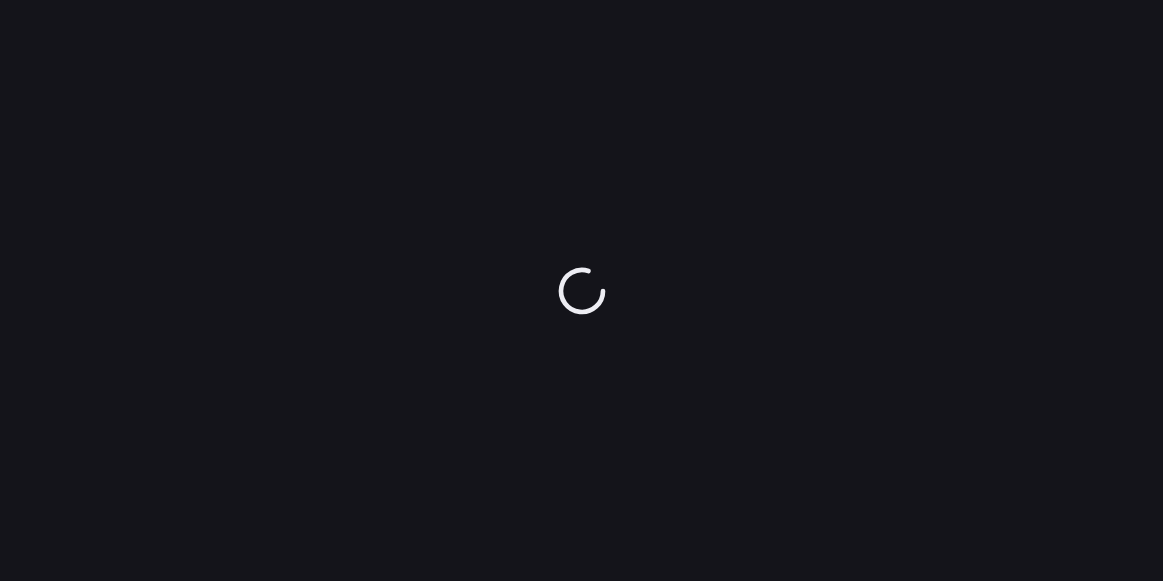 scroll, scrollTop: 0, scrollLeft: 0, axis: both 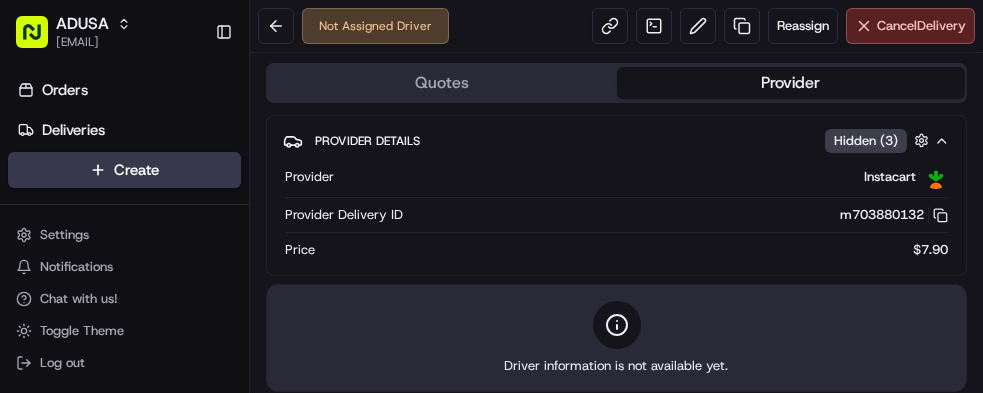 click on "Quotes Provider Provider Details Hidden ( 3 ) Provider Instacart   Provider Delivery ID m703880132 Copy  m703880132 Price $7.90 Driver information is not available yet. Notes Flags No results found Add Note No results found Add Flag" at bounding box center [616, 322] 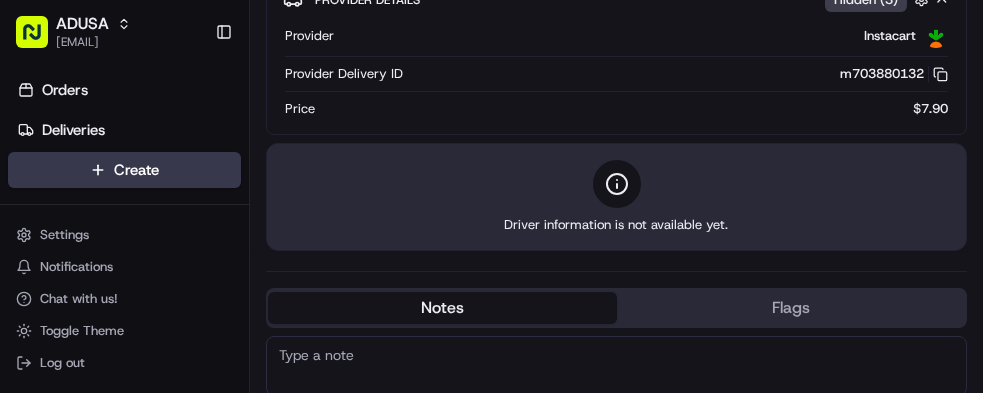 scroll, scrollTop: 0, scrollLeft: 0, axis: both 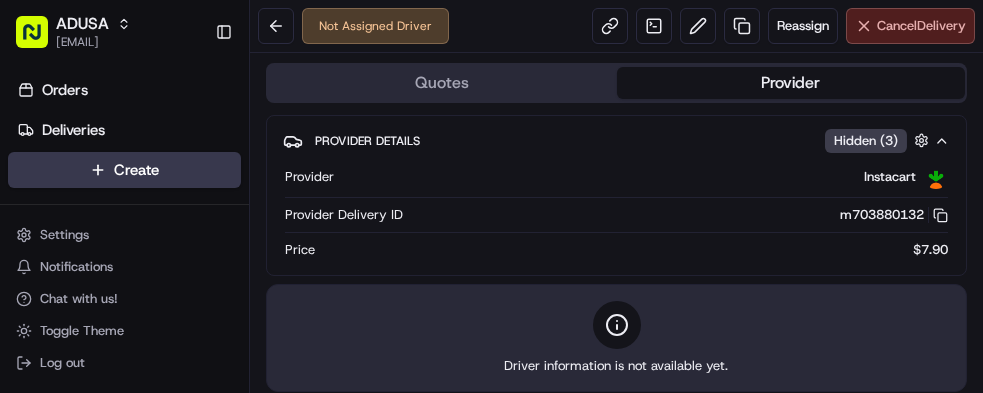 click on "Cancel  Delivery" at bounding box center [921, 26] 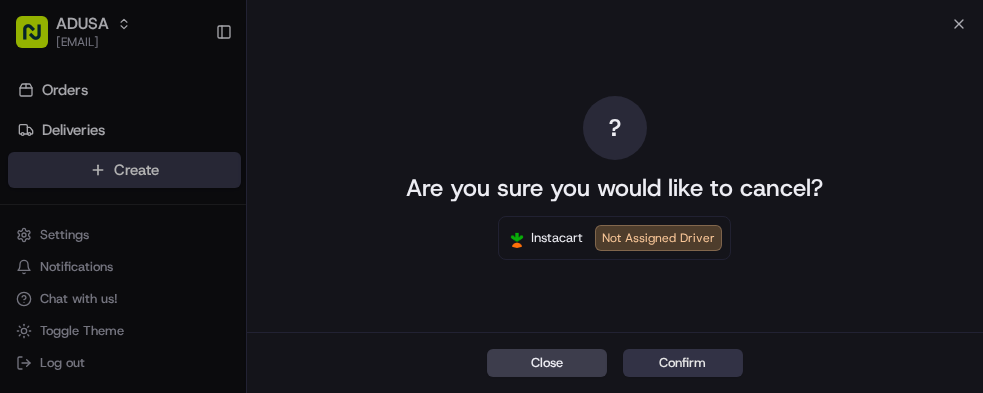 click on "Confirm" at bounding box center (683, 363) 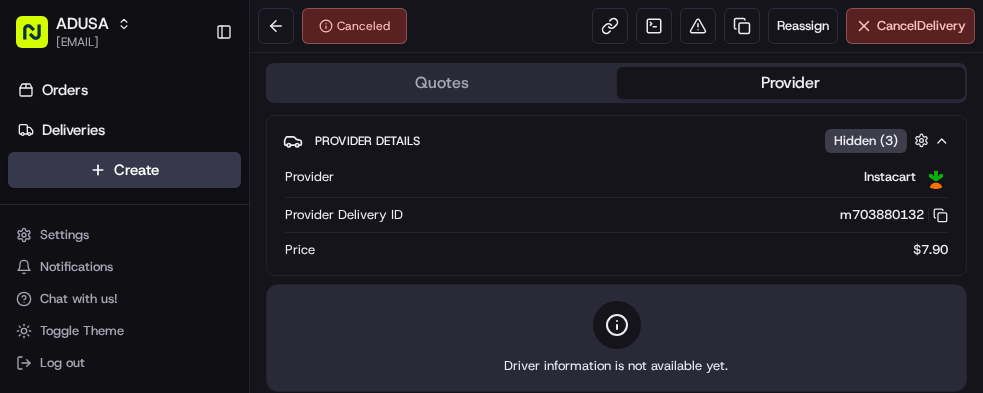 click on "Quotes Provider Provider Details Hidden ( 3 ) Provider Instacart   Provider Delivery ID m703880132 Copy  m703880132 Price $7.90 Driver information is not available yet. Notes Flags No results found Add Note No results found Add Flag" at bounding box center (616, 322) 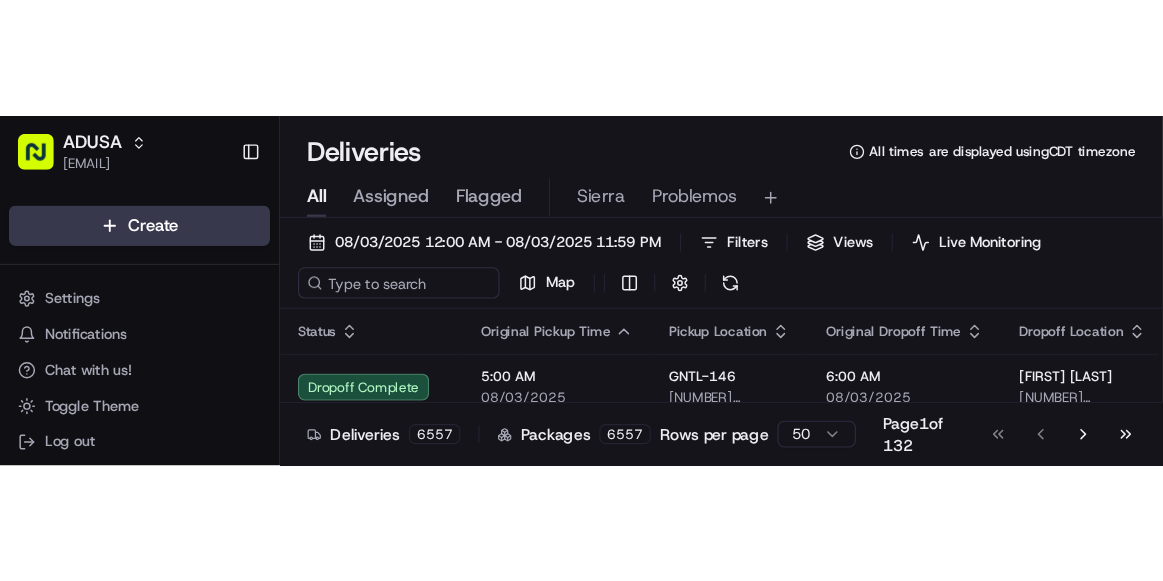 scroll, scrollTop: 0, scrollLeft: 0, axis: both 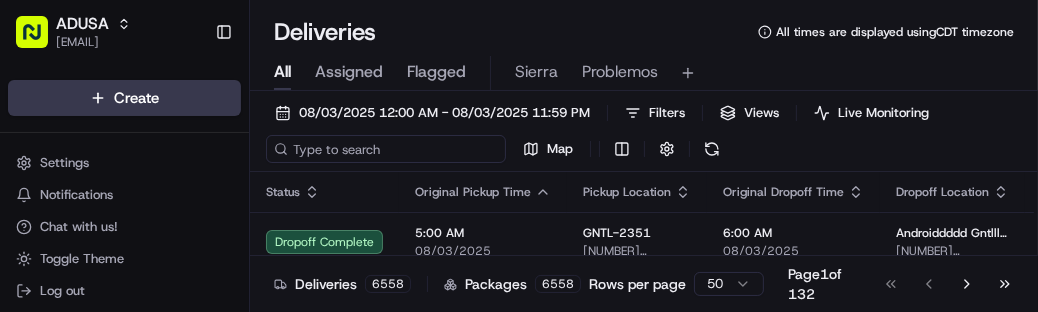 click at bounding box center [386, 149] 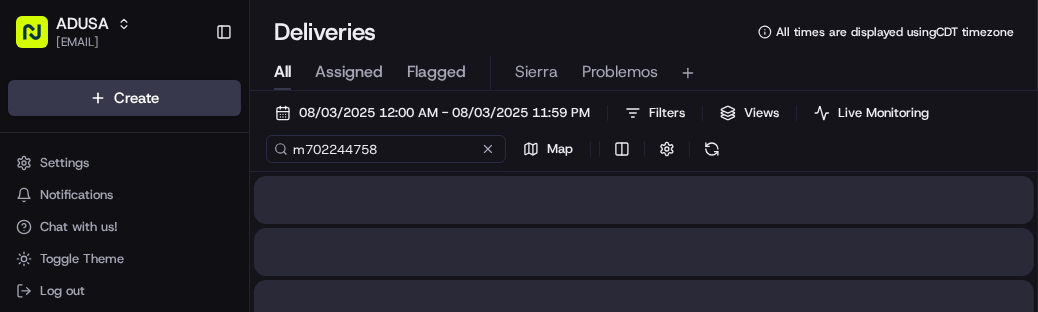 type on "m702244758" 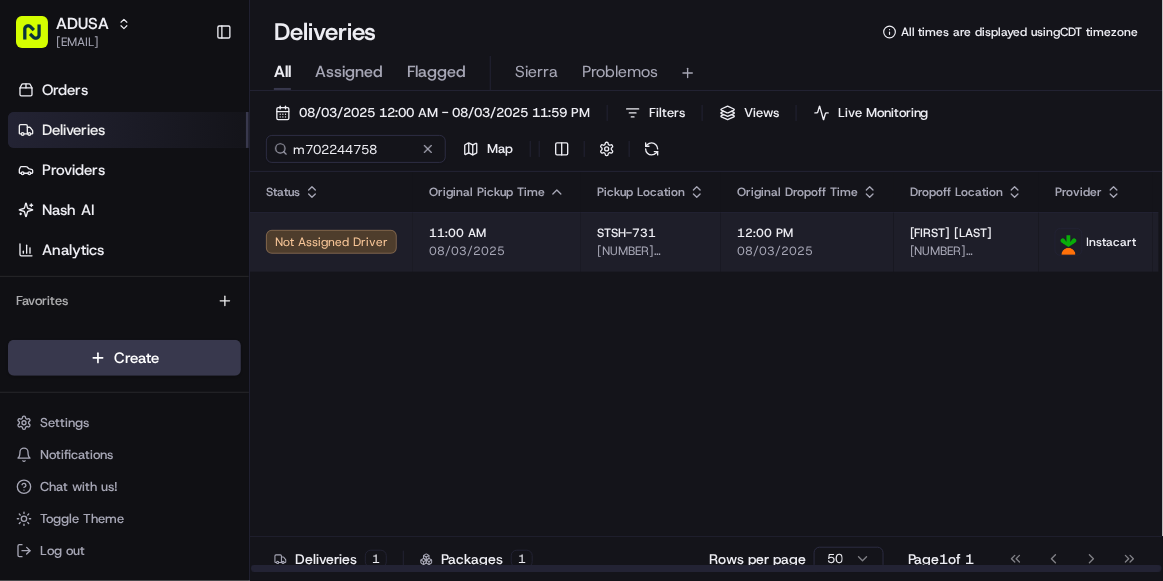 click on "[TIME] [DATE]" at bounding box center (497, 242) 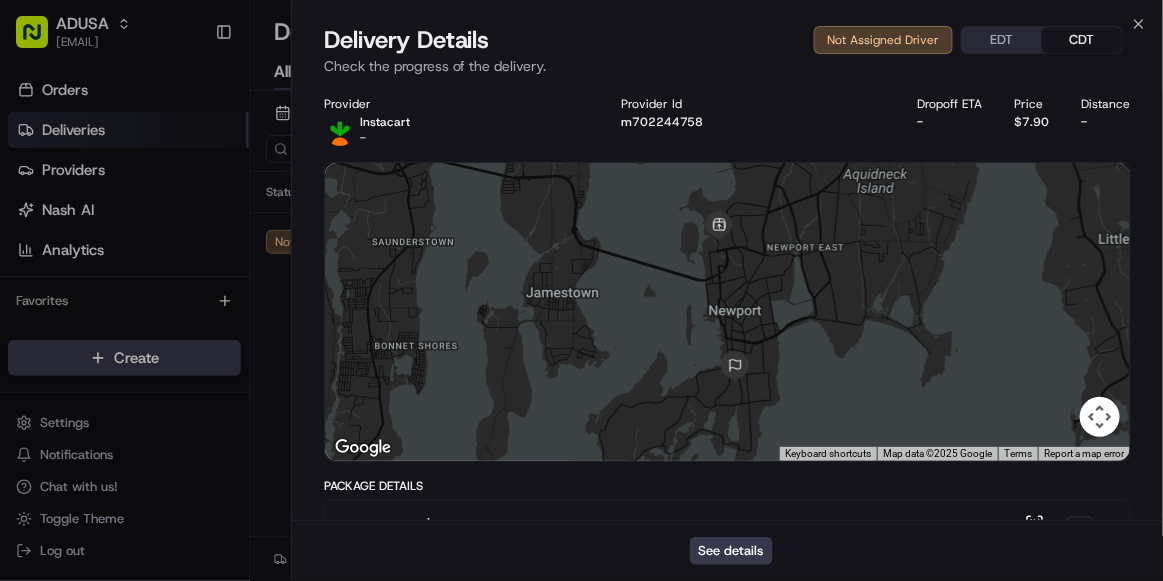 click on "Provider Instacart - Provider Id m702244758 Dropoff ETA - Price $7.90 Distance - ← Move left → Move right ↑ Move up ↓ Move down + Zoom in - Zoom out Home Jump left by 75% End Jump right by 75% Page Up Jump up by 75% Page Down Jump down by 75% Keyboard shortcuts Map Data Map data ©2025 Google Map data ©2025 Google 2 km  Click to toggle between metric and imperial units Terms Report a map error Package Details grocery bags $ 248.19 Pickup + 13 Items Details Package Items ( 7 ) Location Details STSH-731 Store Facilitator STSH-731 [NUMBER] [STREET], [CITY], [STATE], [COUNTRY] [TIME] [DATE]  [FIRST] [LAST] [NUMBER] [STREET], [CITY], [STATE], [COUNTRY] [TIME] [DATE] Delivery Activity Add Event Order Cutoff Stop and Shop [DATE] [TIME] CDT Created (Sent To Provider) Instacart [DATE] [TIME] CDT Not Assigned Driver Instacart [DATE] [TIME] CDT Order Pick Start Stop and Shop [DATE] [TIME] CDT Order Pick Start Stop and Shop [DATE] [TIME] CDT Order Staged Stop and Shop [DATE]" at bounding box center (727, 638) 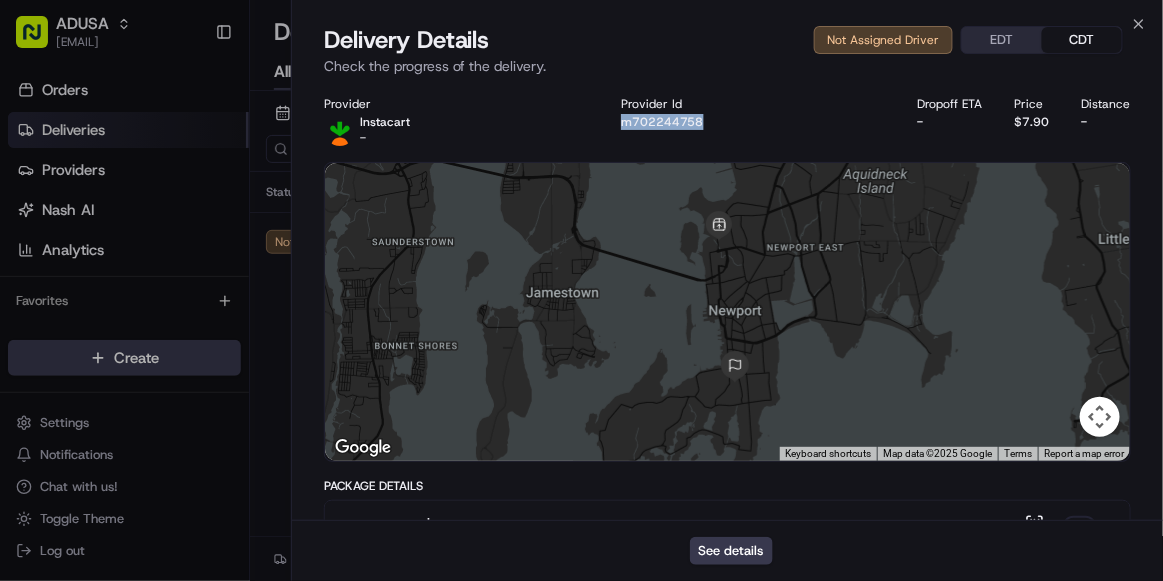 click on "Provider Instacart - Provider Id m702244758 Dropoff ETA - Price $7.90 Distance - ← Move left → Move right ↑ Move up ↓ Move down + Zoom in - Zoom out Home Jump left by 75% End Jump right by 75% Page Up Jump up by 75% Page Down Jump down by 75% Keyboard shortcuts Map Data Map data ©2025 Google Map data ©2025 Google 2 km  Click to toggle between metric and imperial units Terms Report a map error Package Details grocery bags $ 248.19 Pickup + 13 Items Details Package Items ( 7 ) Location Details STSH-731 Store Facilitator STSH-731 [NUMBER] [STREET], [CITY], [STATE], [COUNTRY] [TIME] [DATE]  [FIRST] [LAST] [NUMBER] [STREET], [CITY], [STATE], [COUNTRY] [TIME] [DATE] Delivery Activity Add Event Order Cutoff Stop and Shop [DATE] [TIME] CDT Created (Sent To Provider) Instacart [DATE] [TIME] CDT Not Assigned Driver Instacart [DATE] [TIME] CDT Order Pick Start Stop and Shop [DATE] [TIME] CDT Order Pick Start Stop and Shop [DATE] [TIME] CDT Order Staged Stop and Shop [DATE]" at bounding box center [727, 638] 